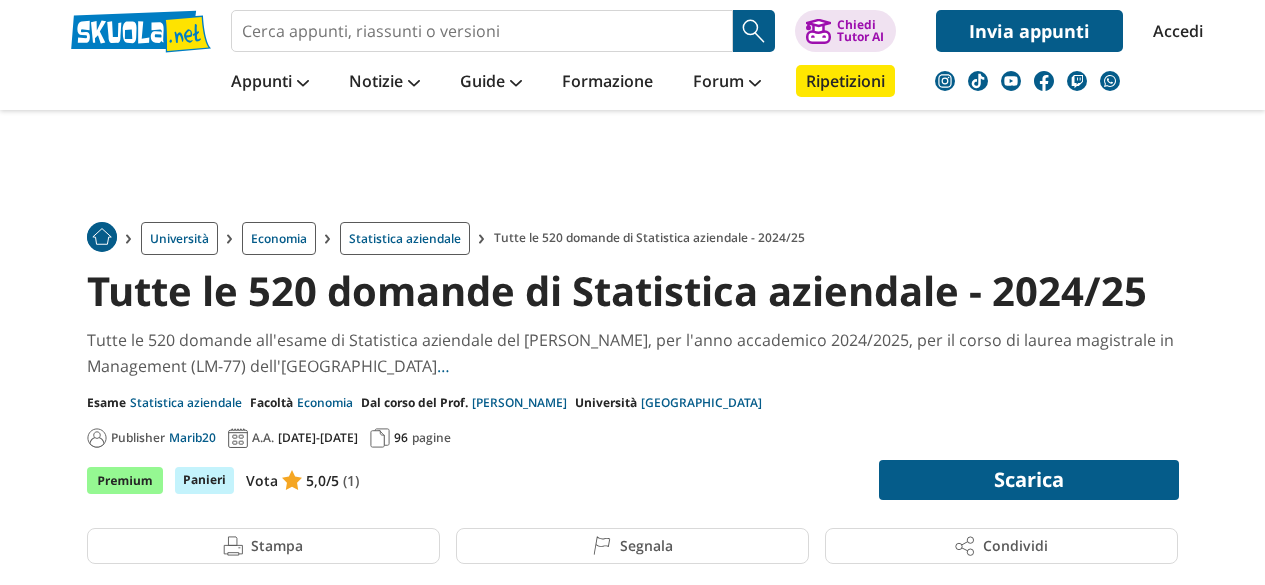 scroll, scrollTop: 0, scrollLeft: 0, axis: both 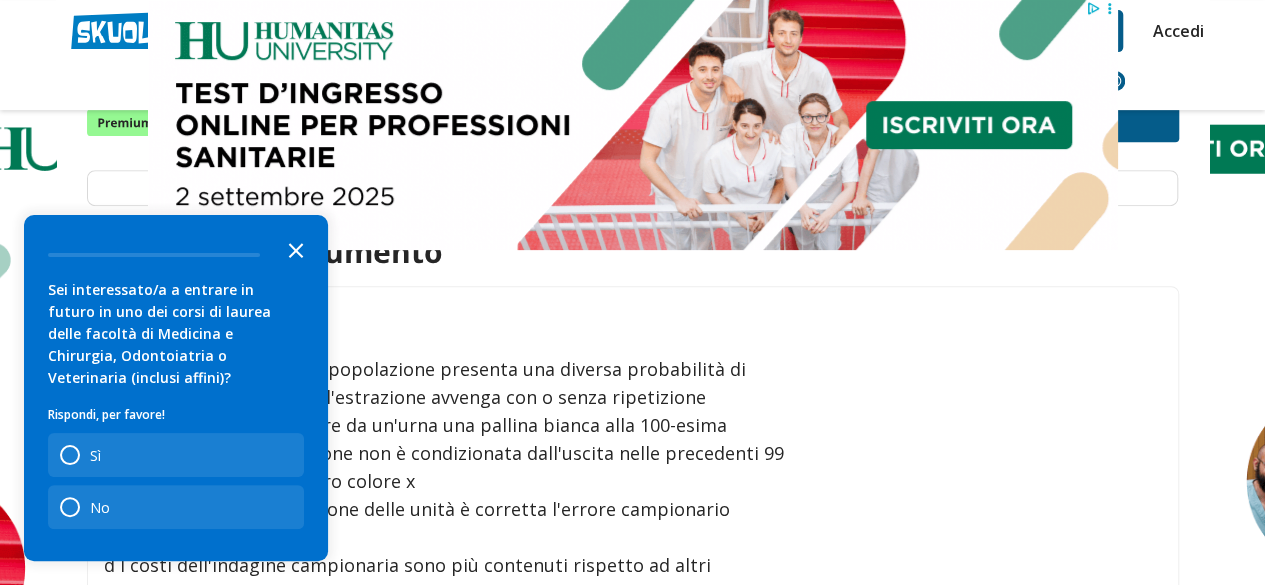 click 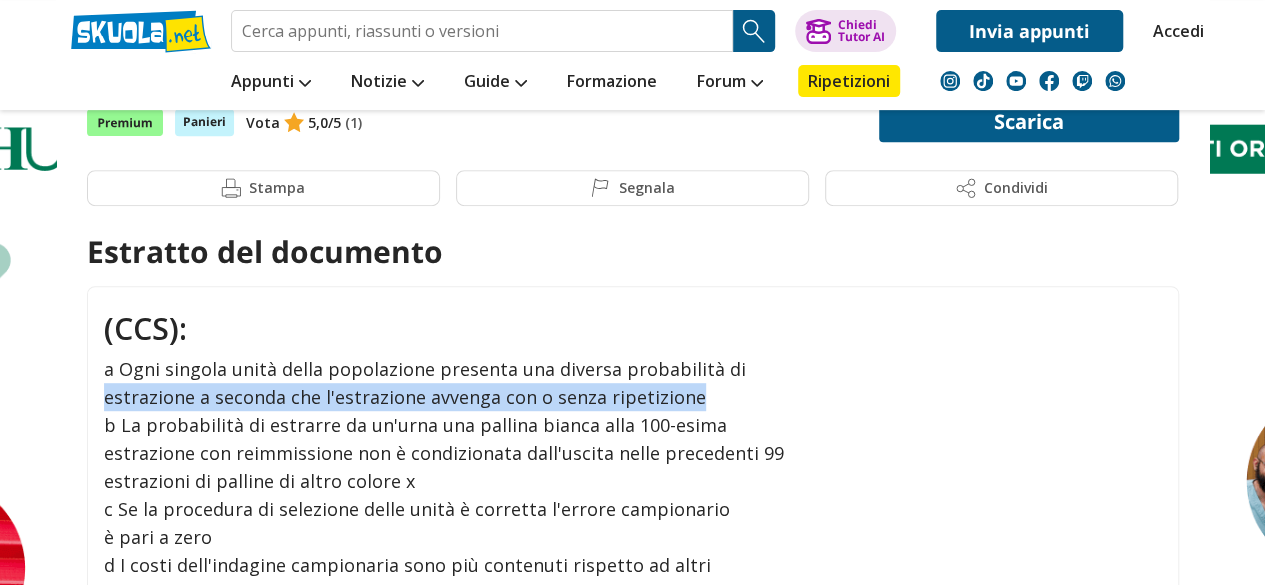 drag, startPoint x: 1147, startPoint y: 365, endPoint x: 1145, endPoint y: 405, distance: 40.04997 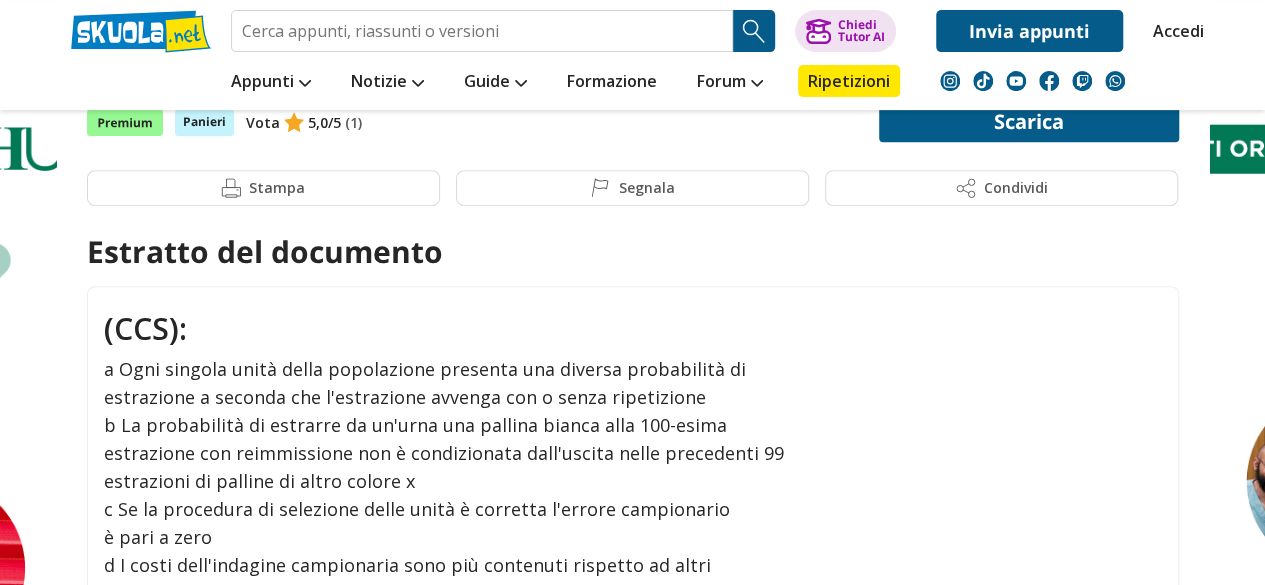click on "estrazione con reimmissione non è condizionata dall'uscita nelle precedenti 99" at bounding box center (631, 453) 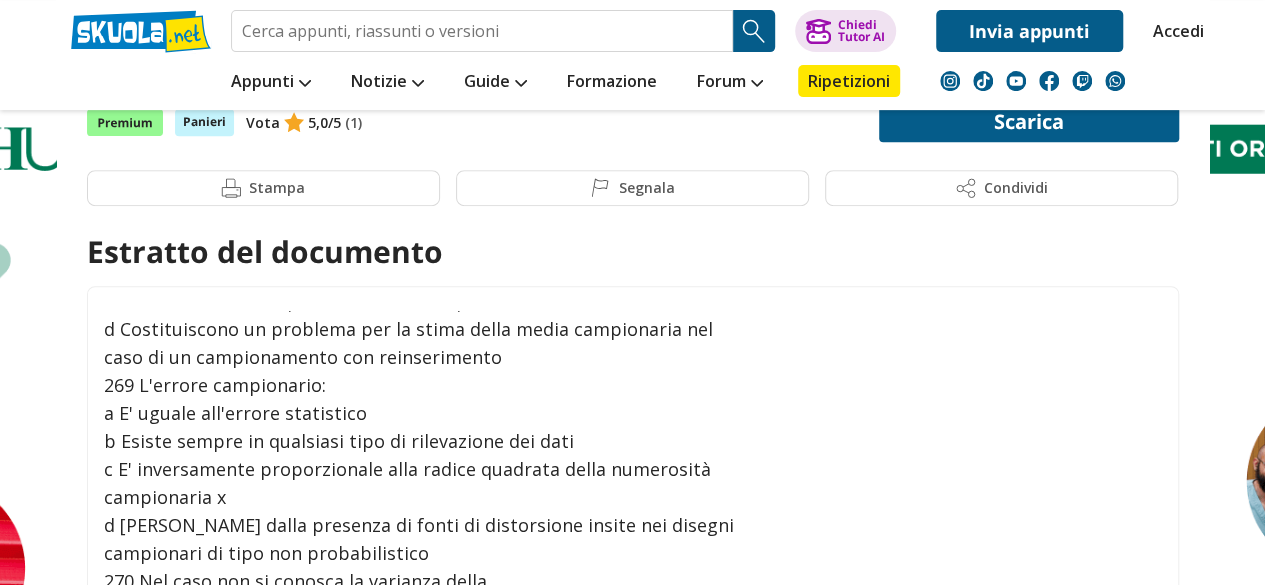 scroll, scrollTop: 4724, scrollLeft: 0, axis: vertical 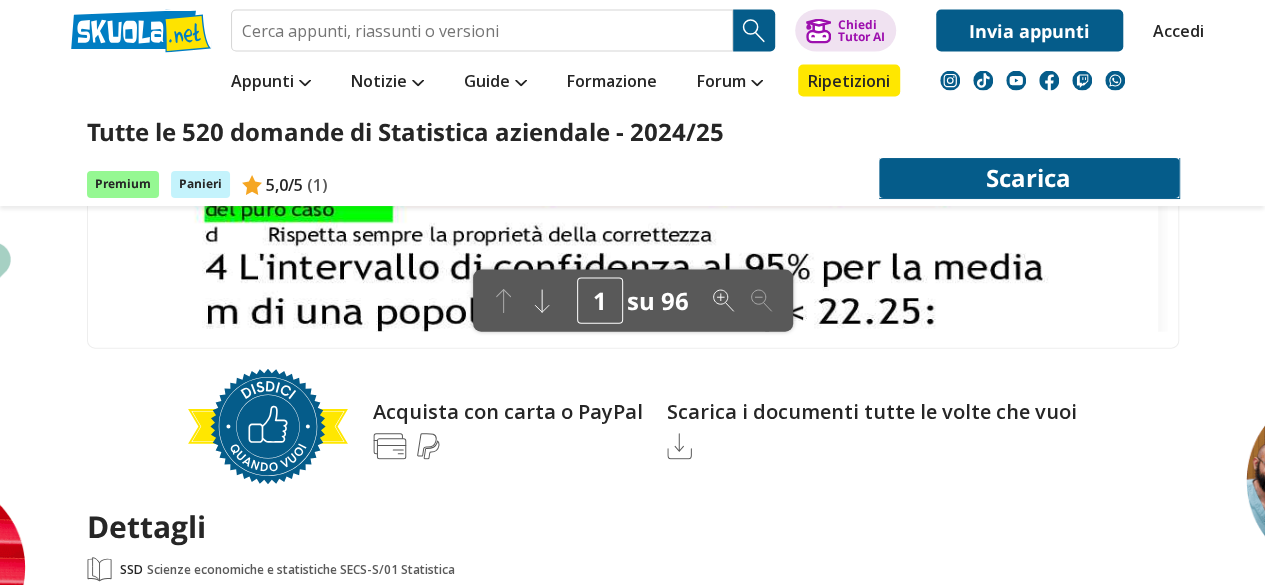 click on "Scarica" at bounding box center (1029, 178) 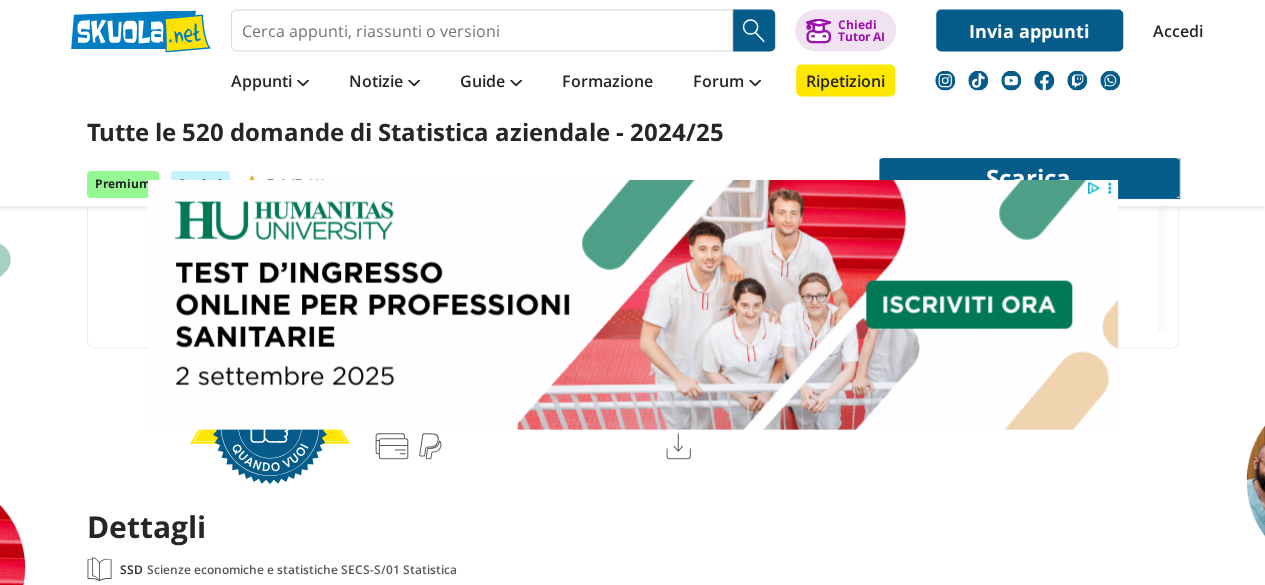 scroll, scrollTop: 0, scrollLeft: 0, axis: both 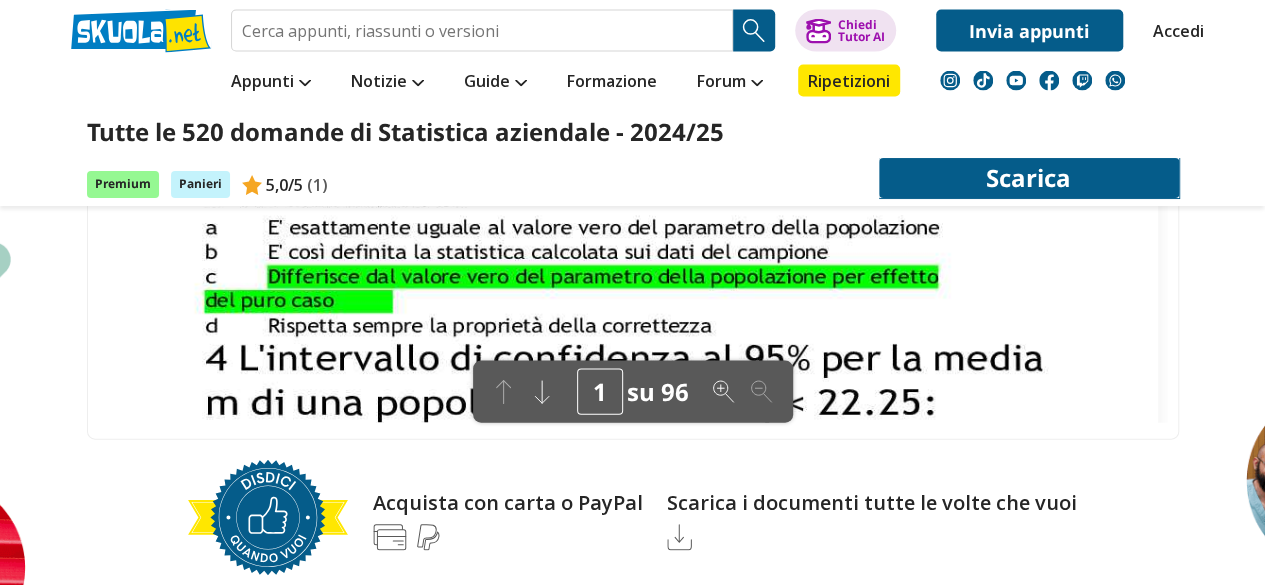 click 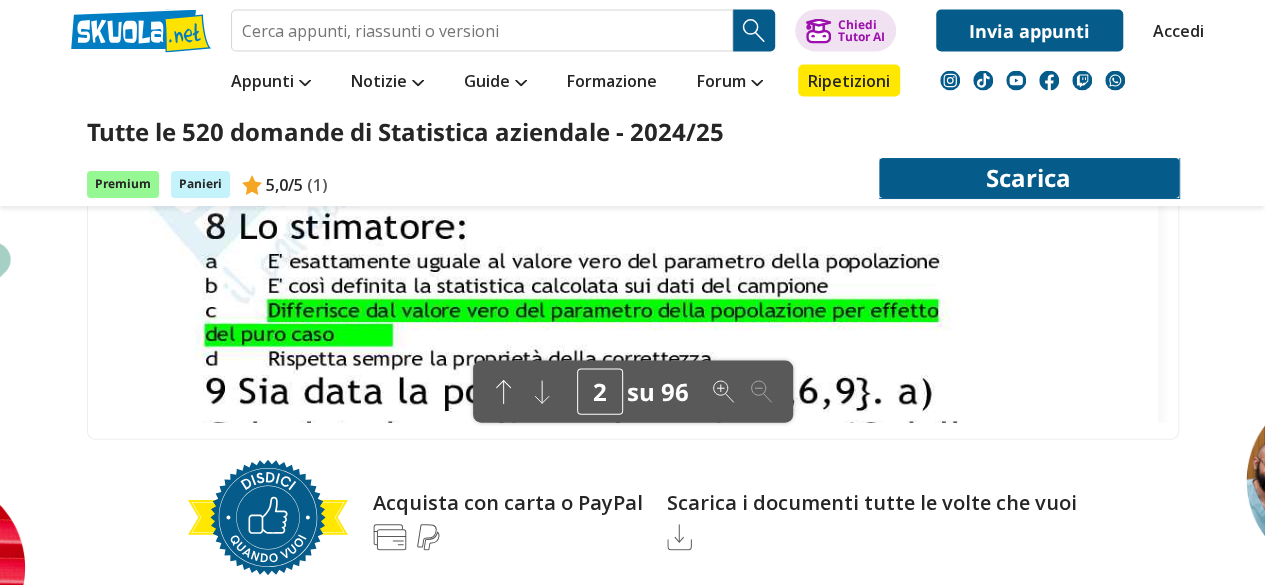 scroll, scrollTop: 1487, scrollLeft: 0, axis: vertical 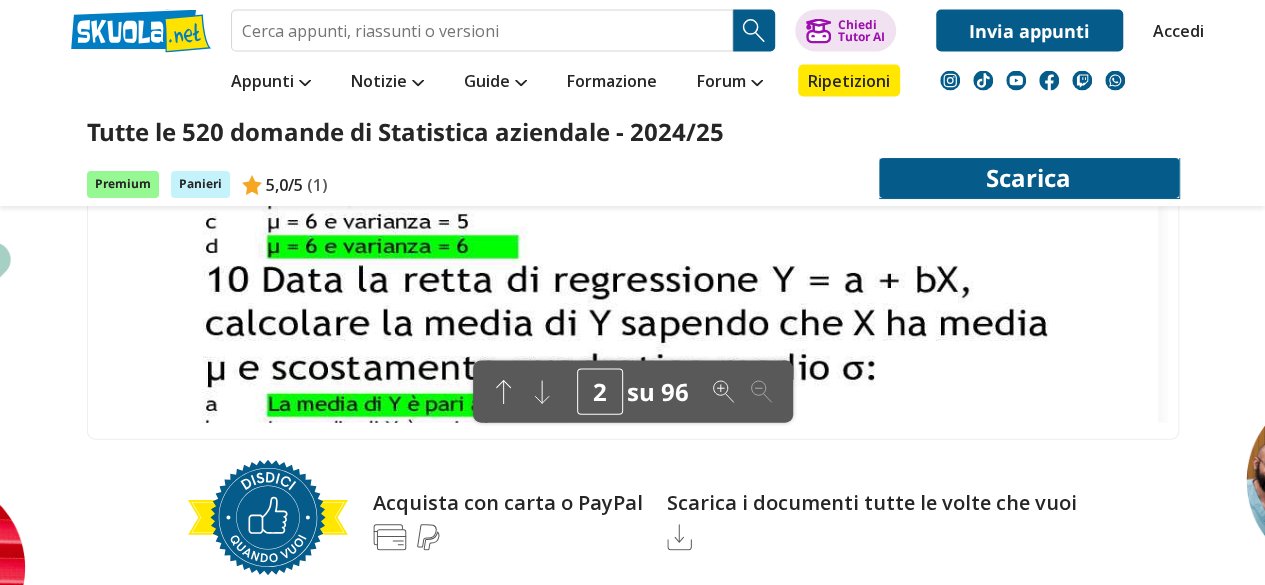 click 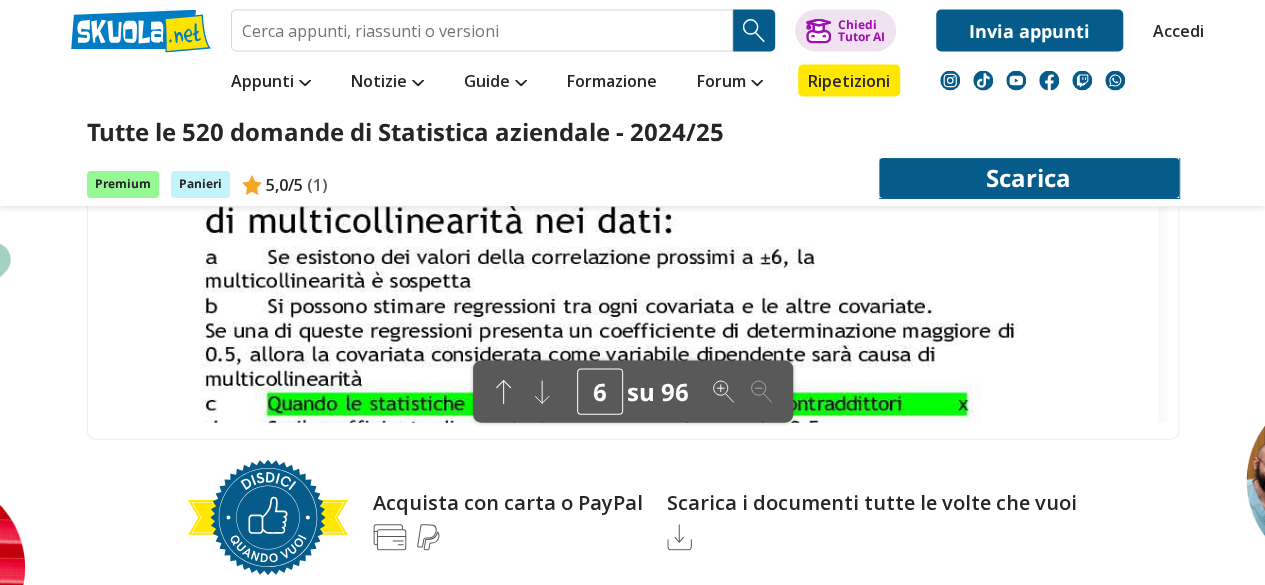 click 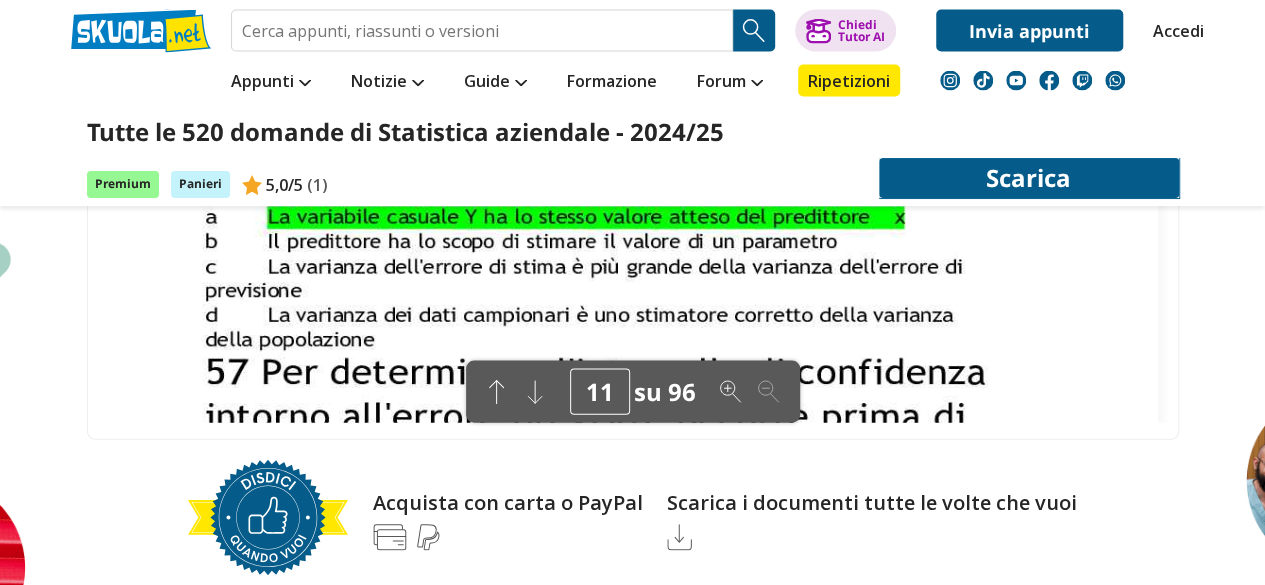 click 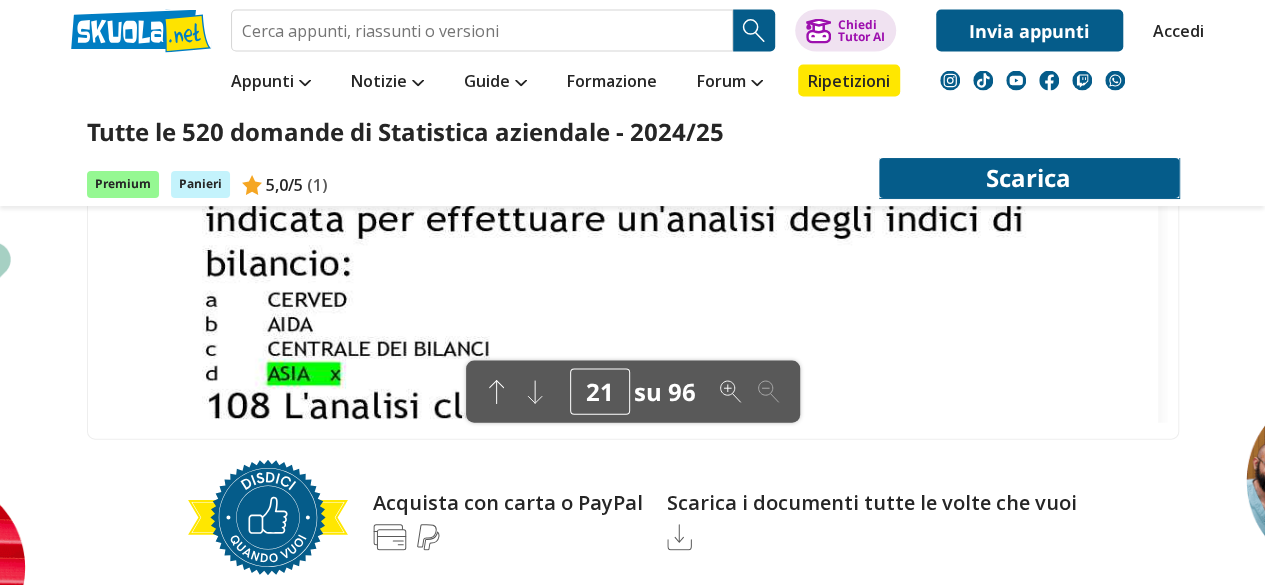 scroll, scrollTop: 8145, scrollLeft: 0, axis: vertical 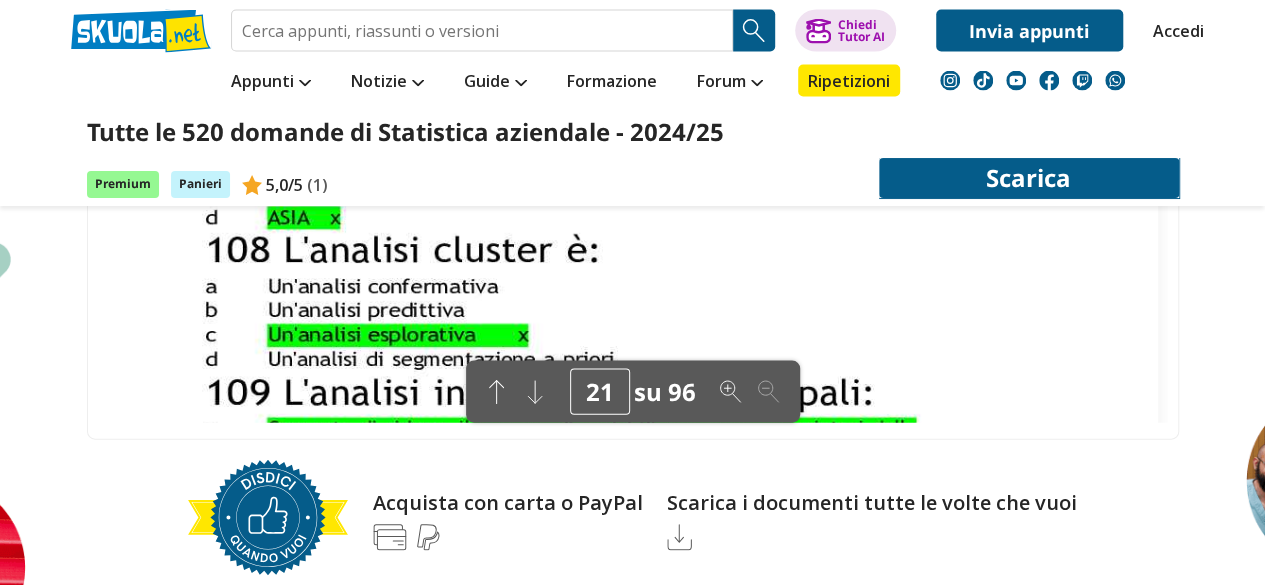 click on "Scarica" at bounding box center (1029, 178) 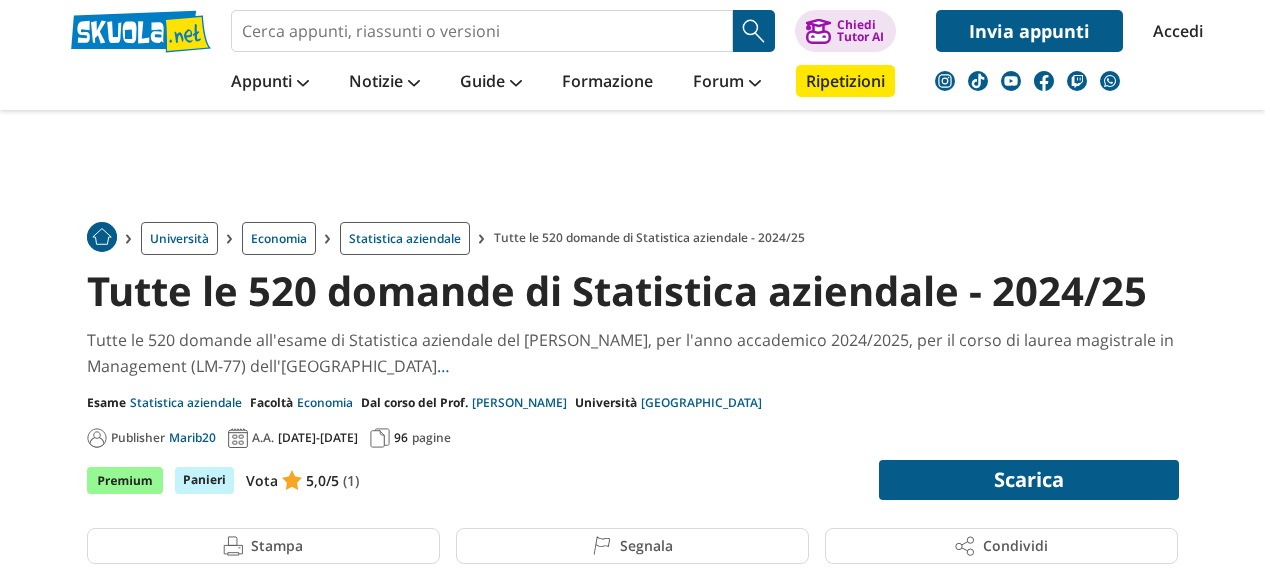scroll, scrollTop: 433, scrollLeft: 0, axis: vertical 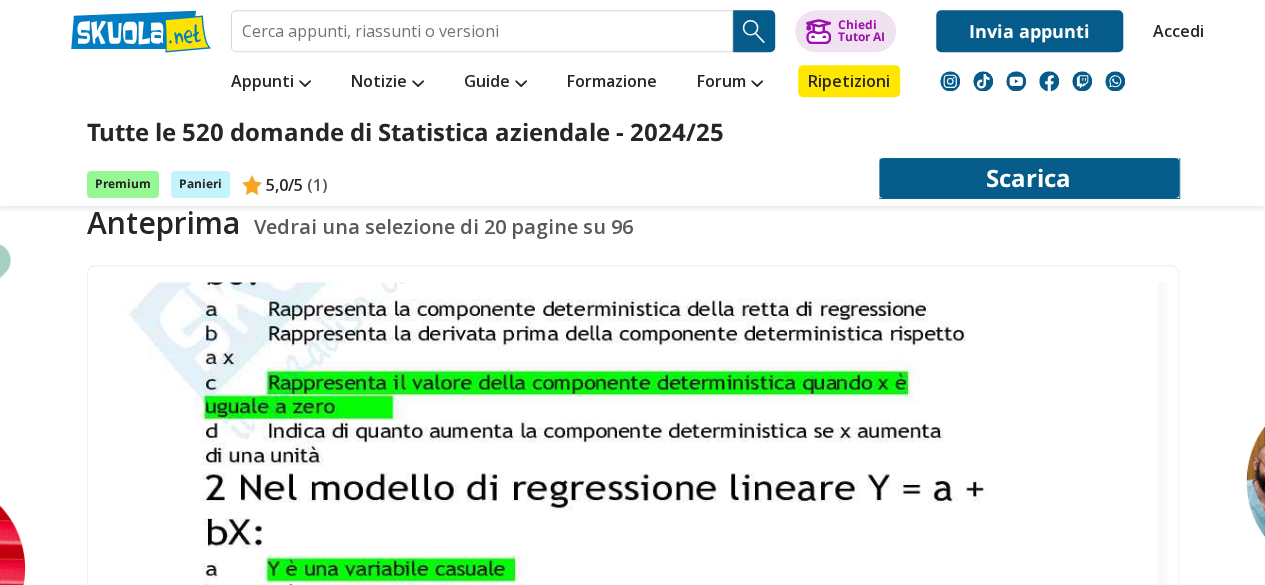 click on "Accedi" at bounding box center (1174, 31) 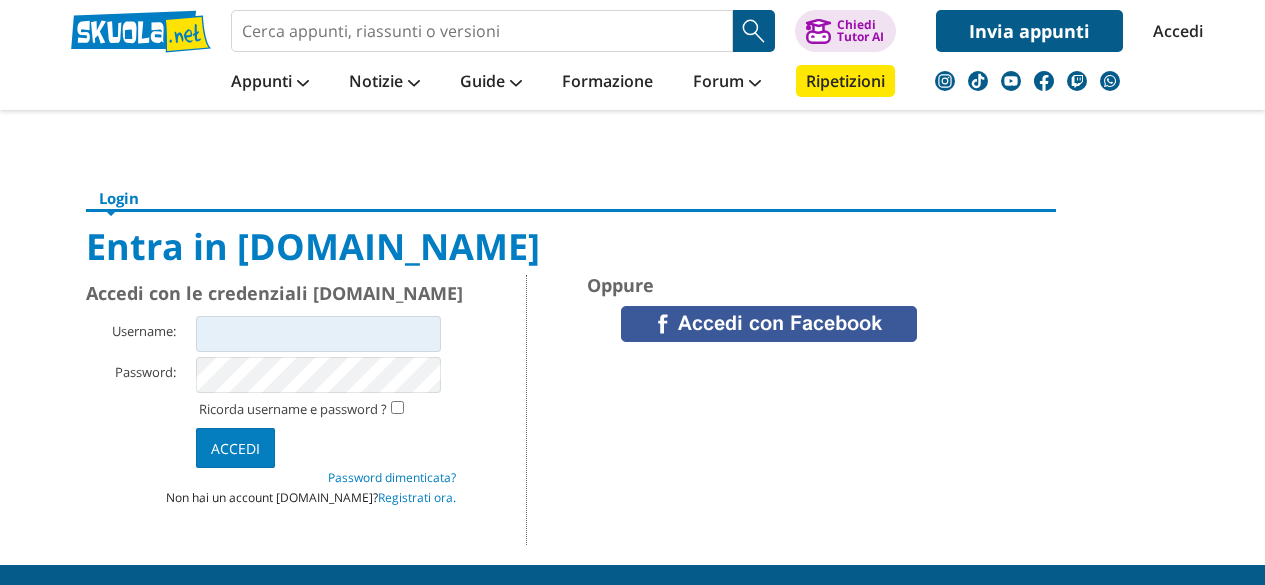 scroll, scrollTop: 0, scrollLeft: 0, axis: both 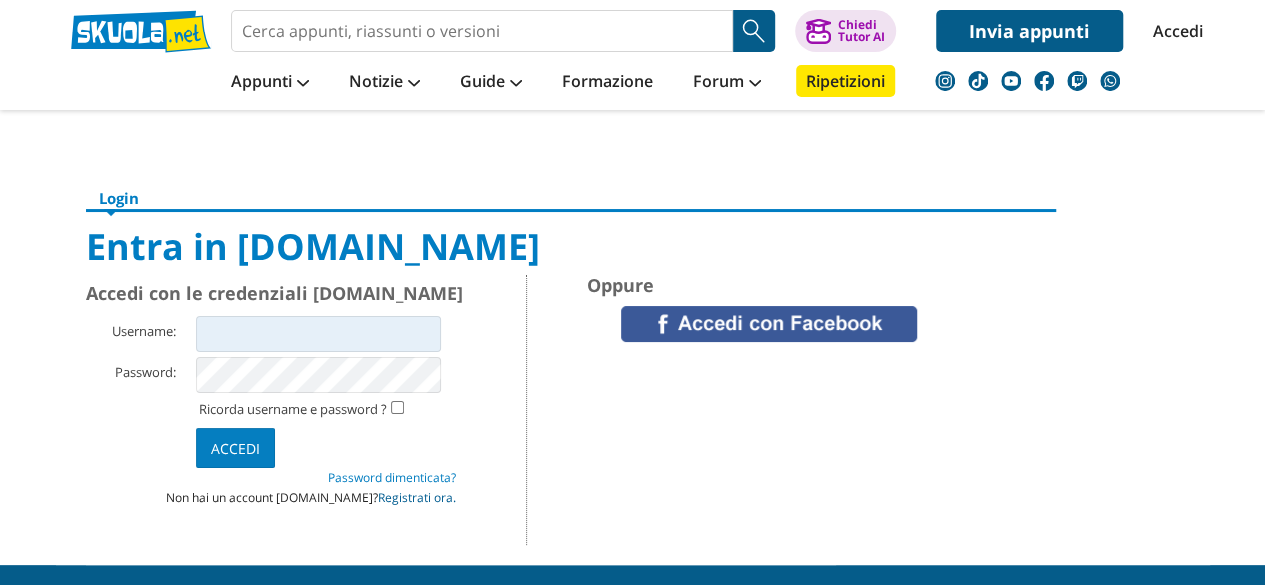 click on "Registrati ora." at bounding box center [417, 497] 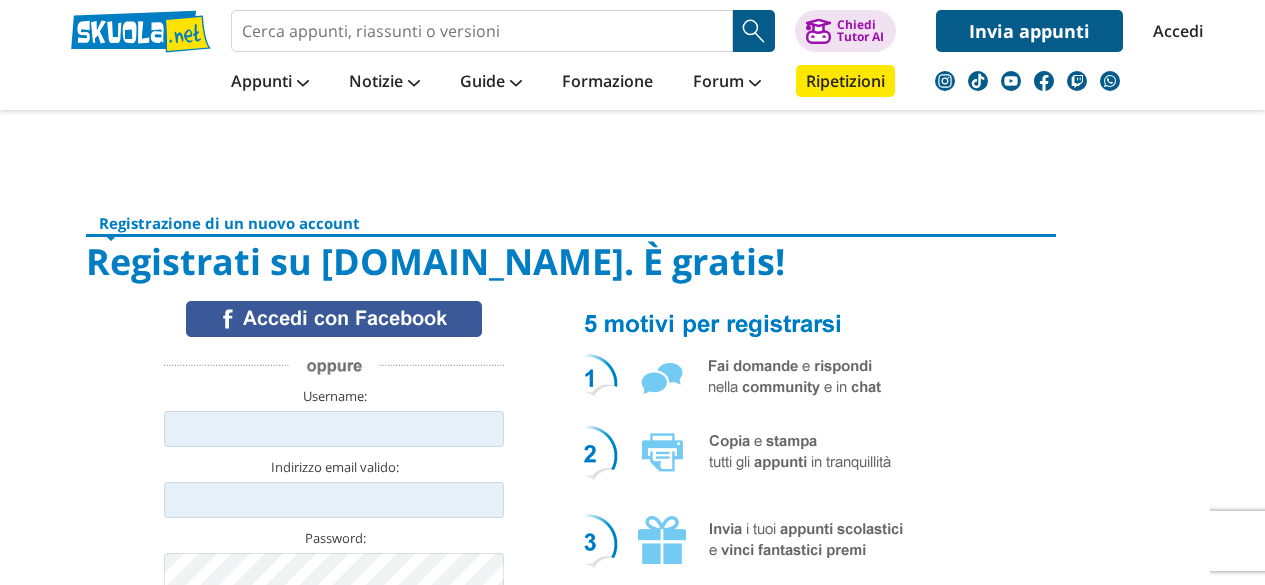 scroll, scrollTop: 32, scrollLeft: 0, axis: vertical 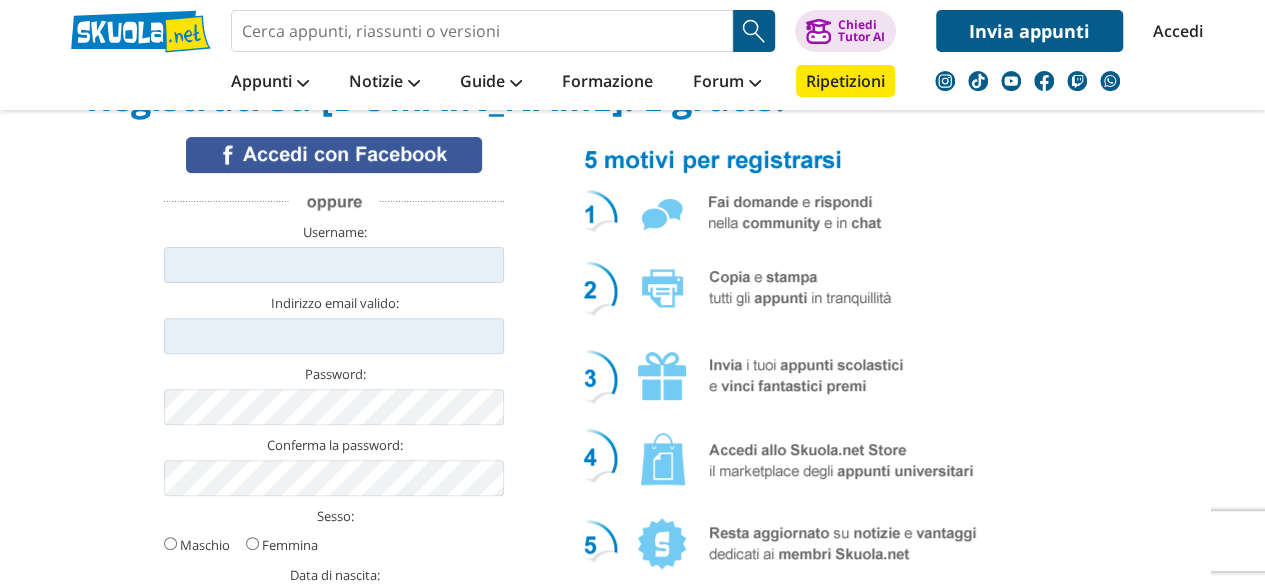 click at bounding box center (334, 155) 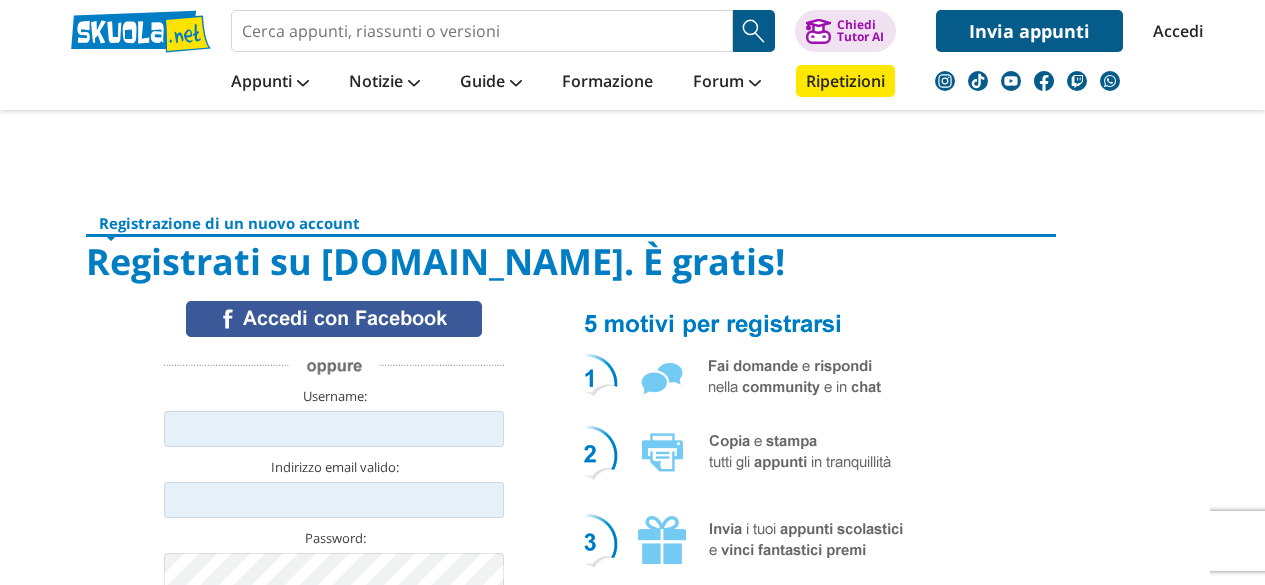 scroll, scrollTop: 164, scrollLeft: 0, axis: vertical 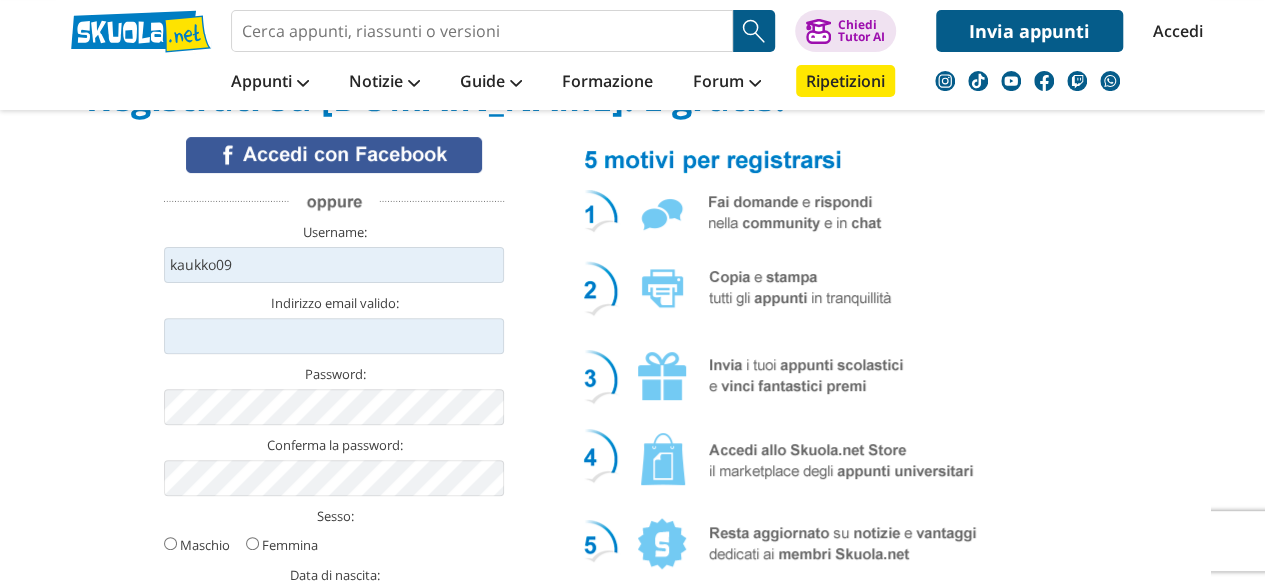 type on "kaukko09" 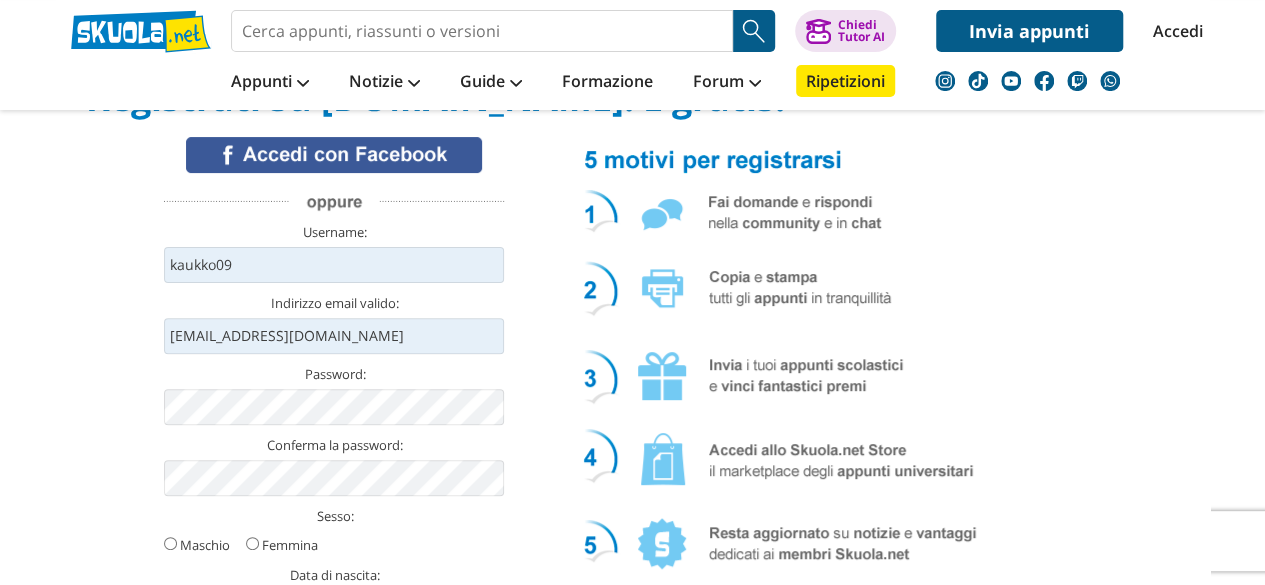 type on "criaco.andrea9@gmail.com" 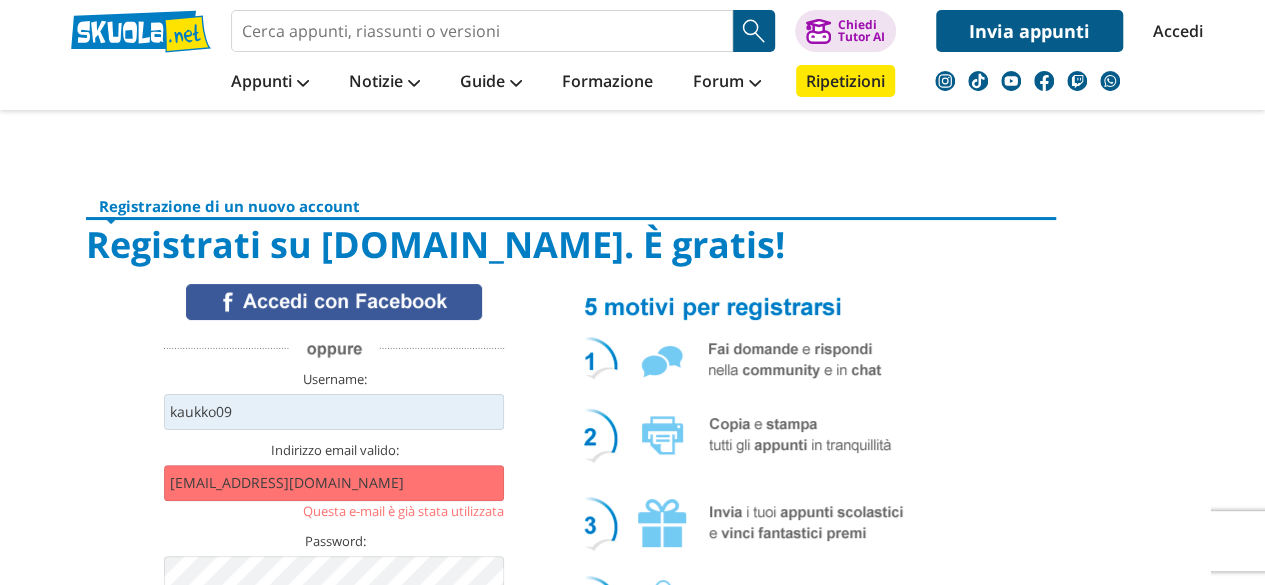 scroll, scrollTop: 0, scrollLeft: 0, axis: both 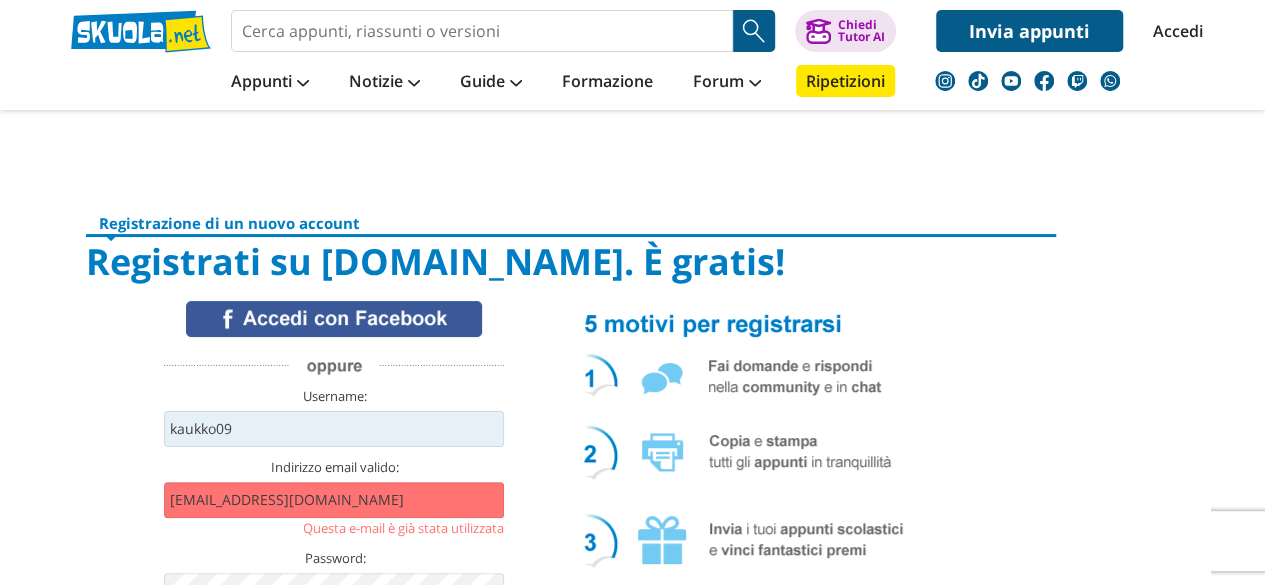 click at bounding box center [334, 319] 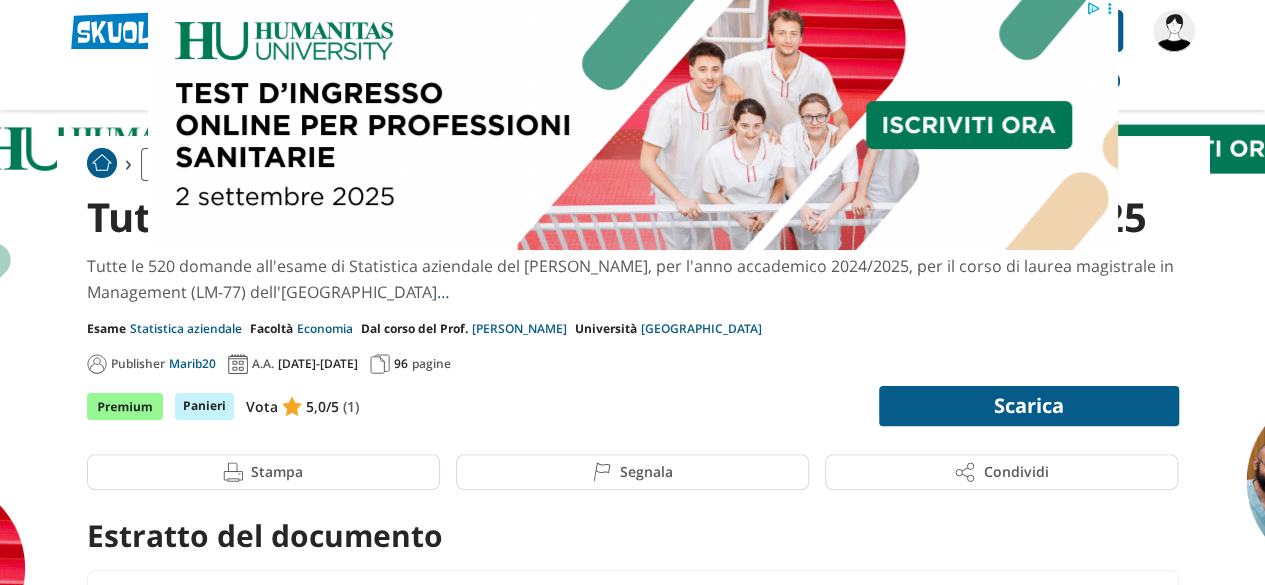 scroll, scrollTop: 0, scrollLeft: 0, axis: both 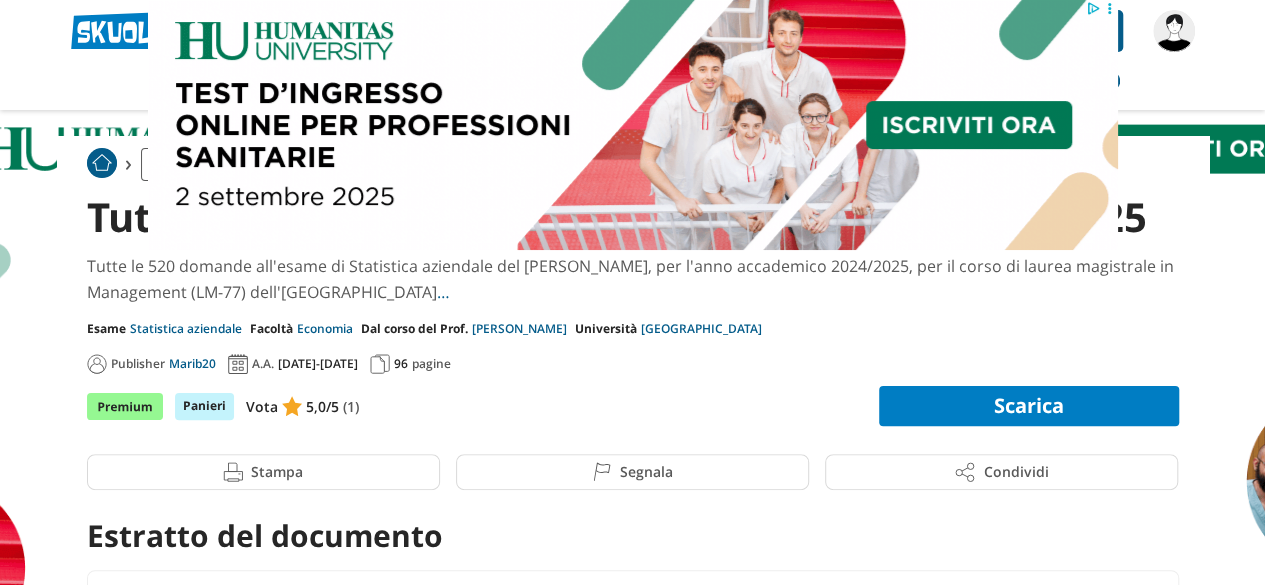 click on "Scarica" at bounding box center (1029, 406) 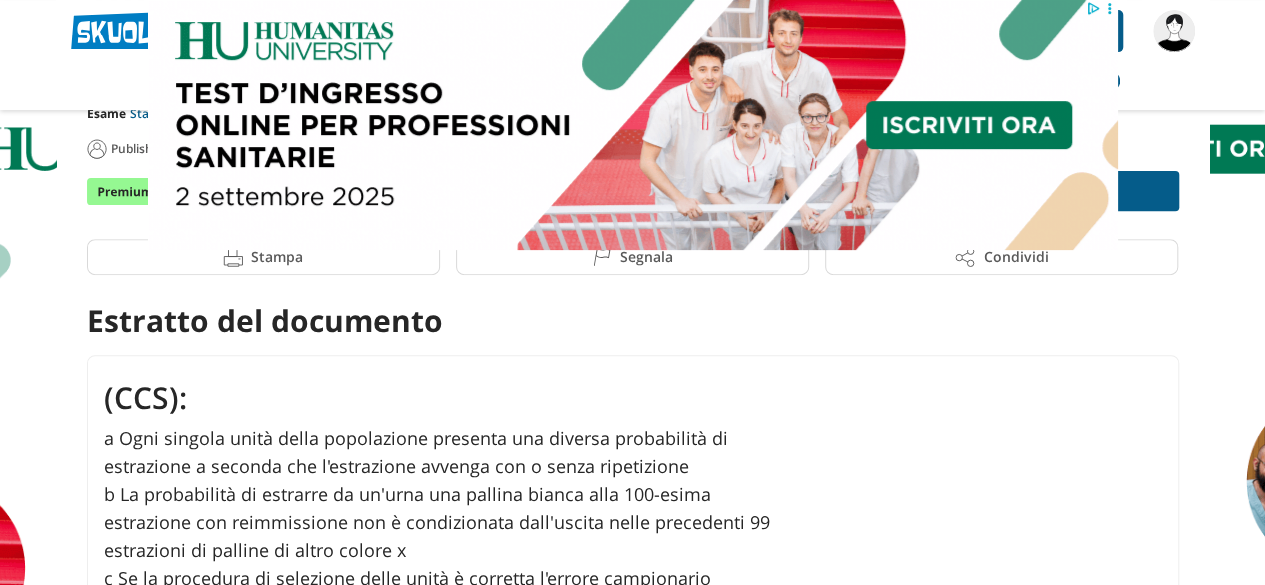 scroll, scrollTop: 0, scrollLeft: 0, axis: both 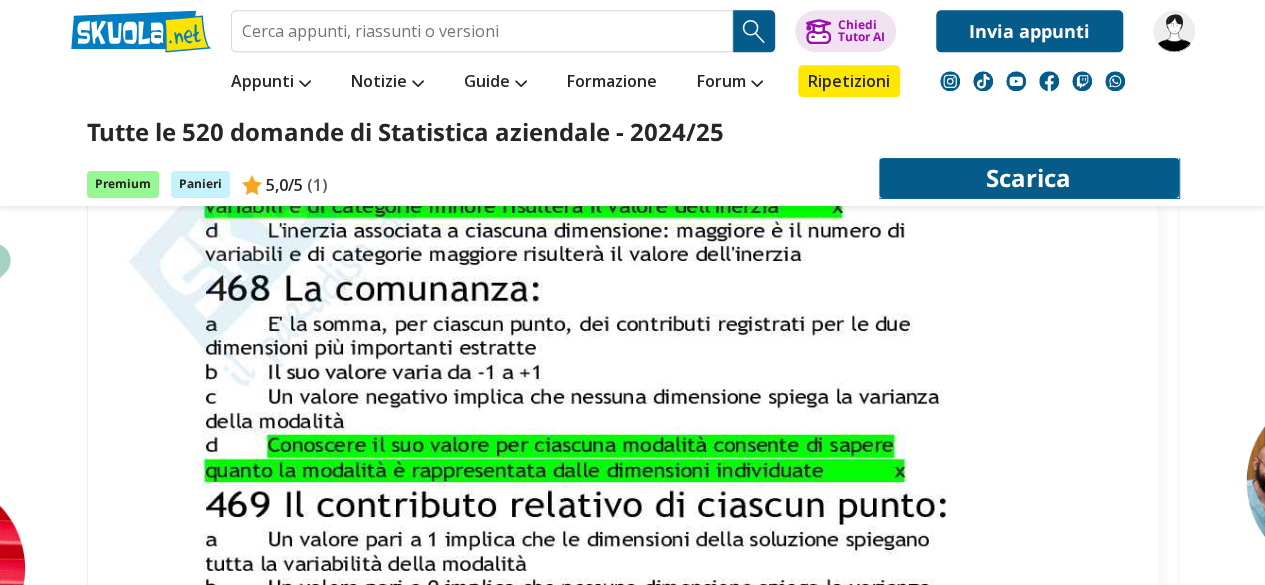 click at bounding box center [631, 643] 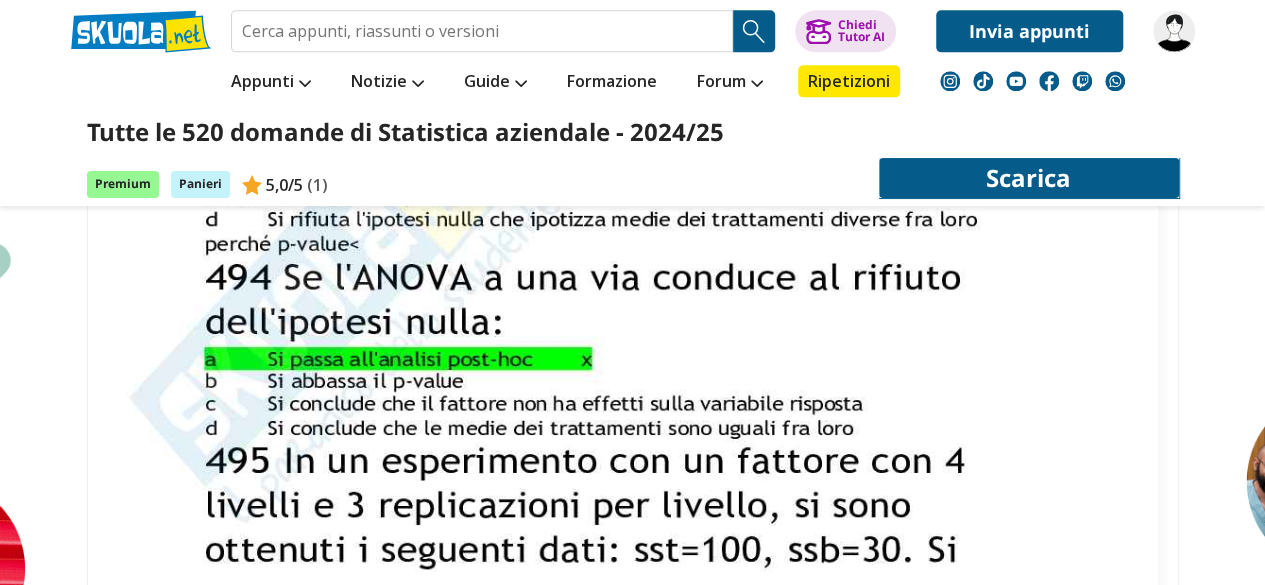 scroll, scrollTop: 30461, scrollLeft: 0, axis: vertical 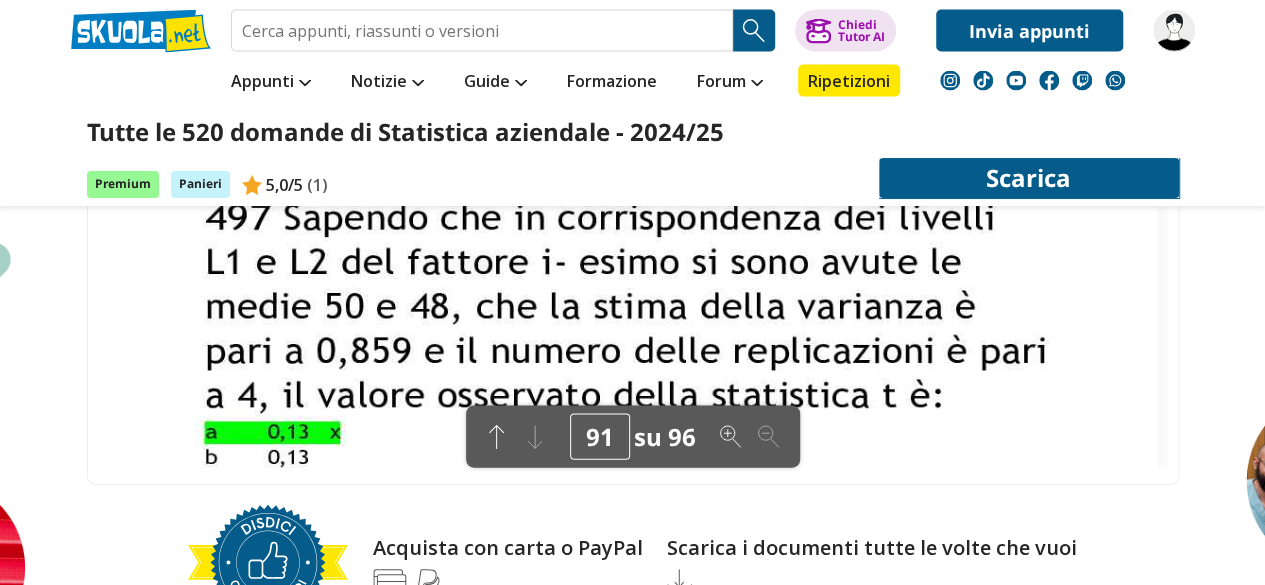 drag, startPoint x: 526, startPoint y: 432, endPoint x: 492, endPoint y: 435, distance: 34.132095 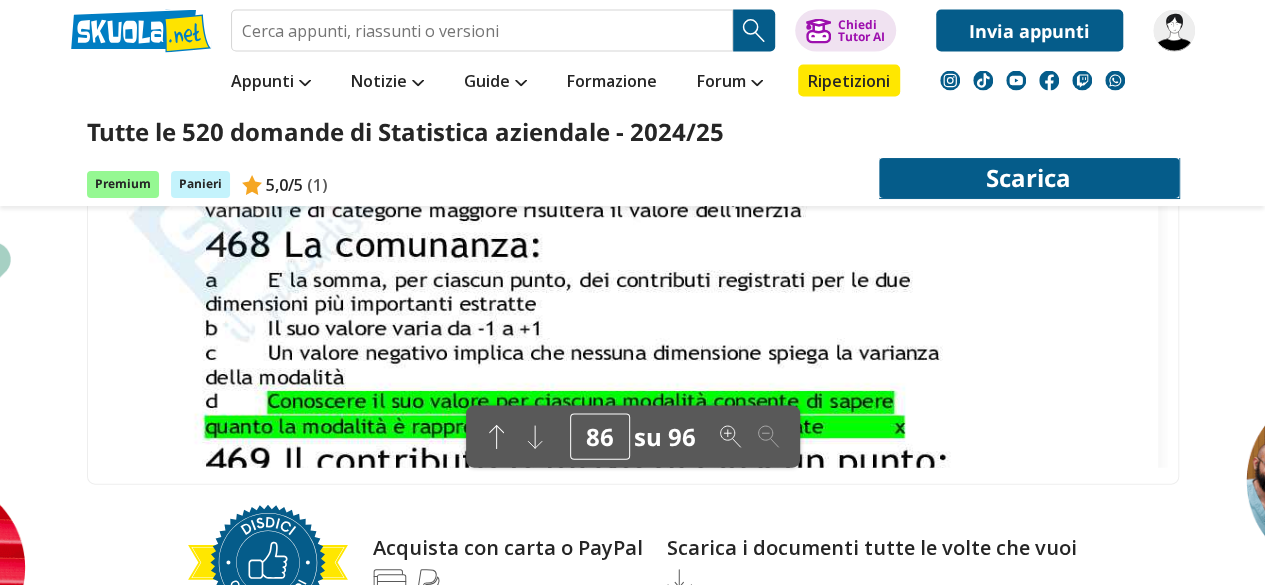 scroll, scrollTop: 28377, scrollLeft: 0, axis: vertical 